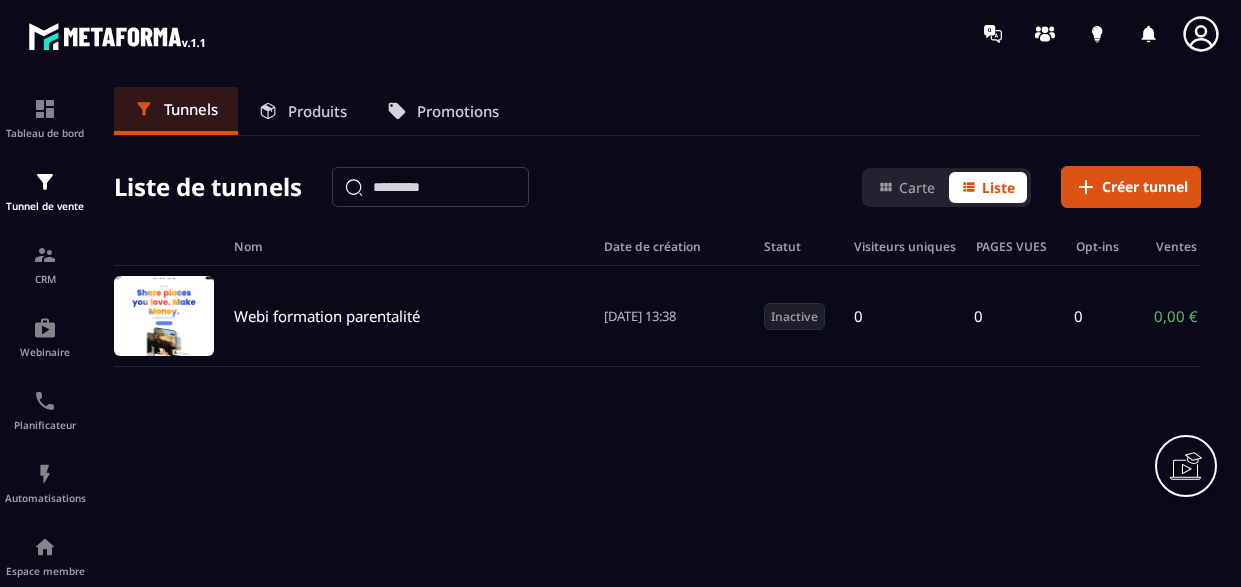 scroll, scrollTop: 0, scrollLeft: 0, axis: both 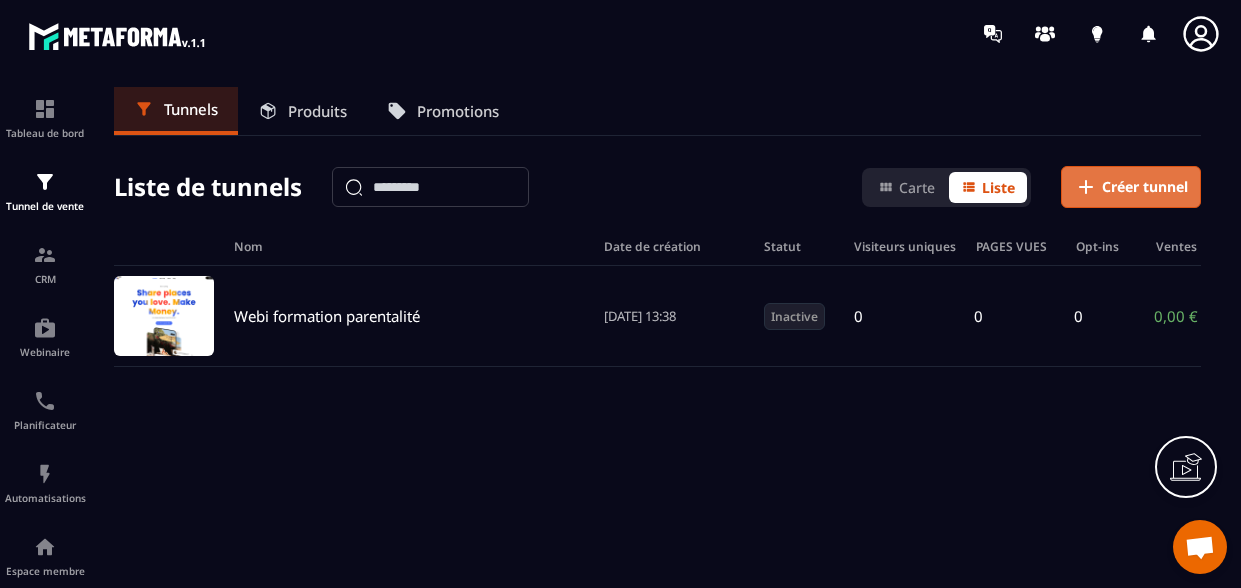 click on "Créer tunnel" at bounding box center [1145, 187] 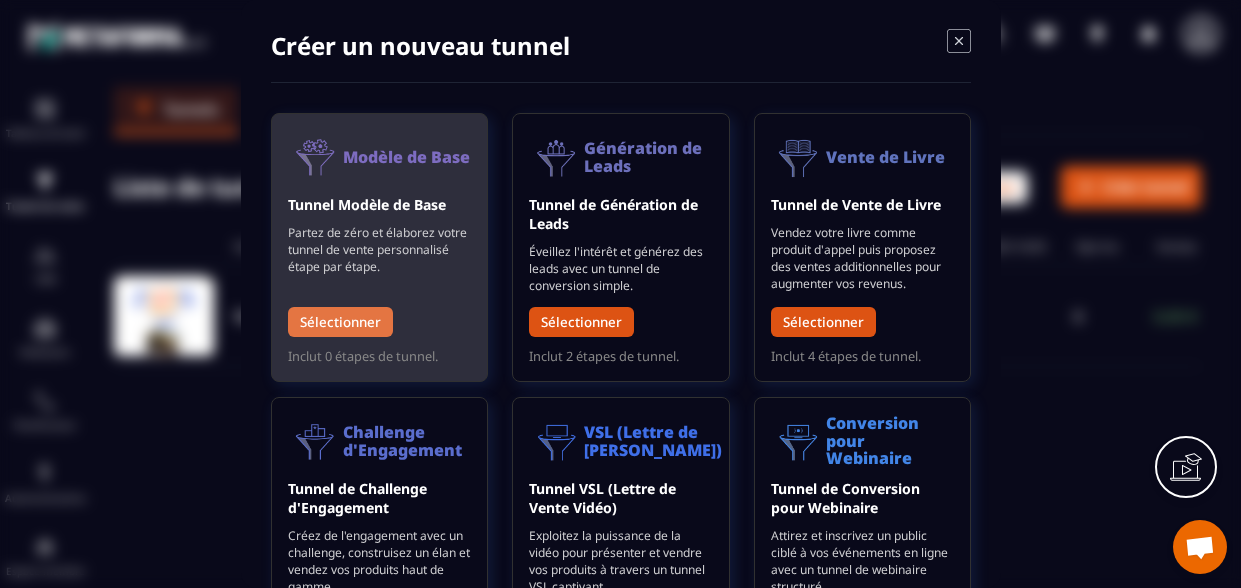 click on "Sélectionner" at bounding box center (340, 322) 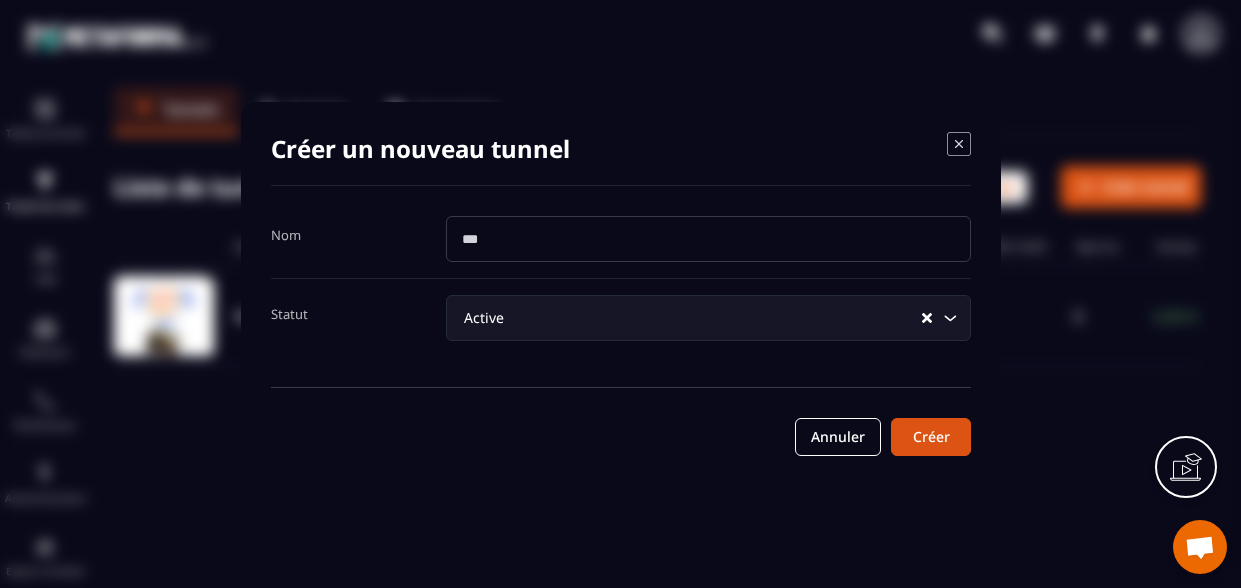 click at bounding box center [708, 239] 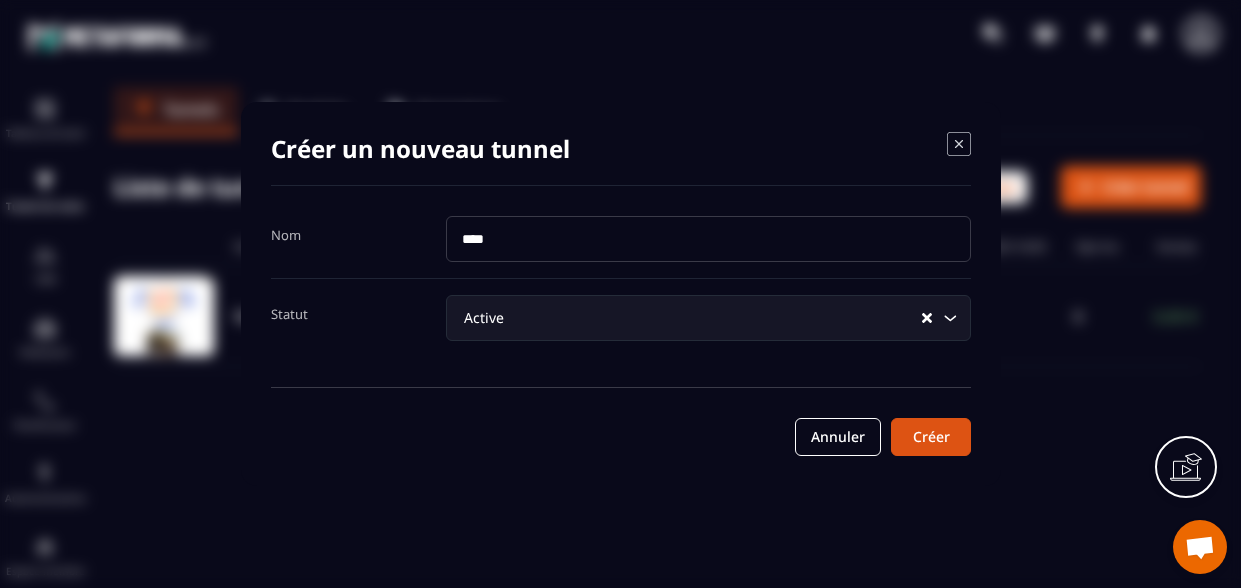 type on "****" 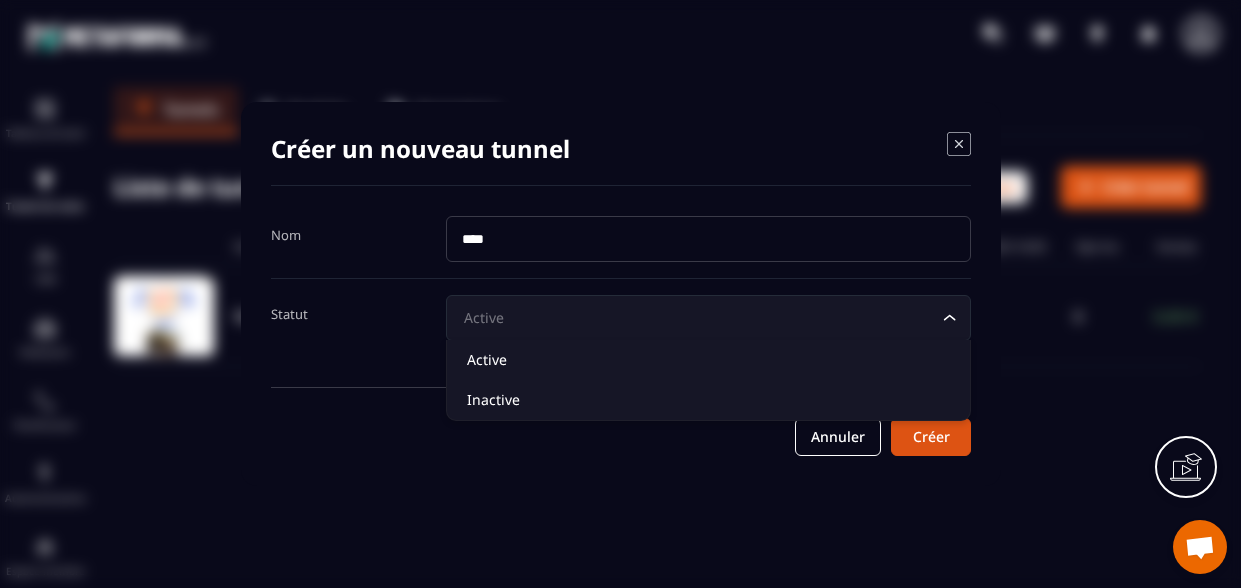 click 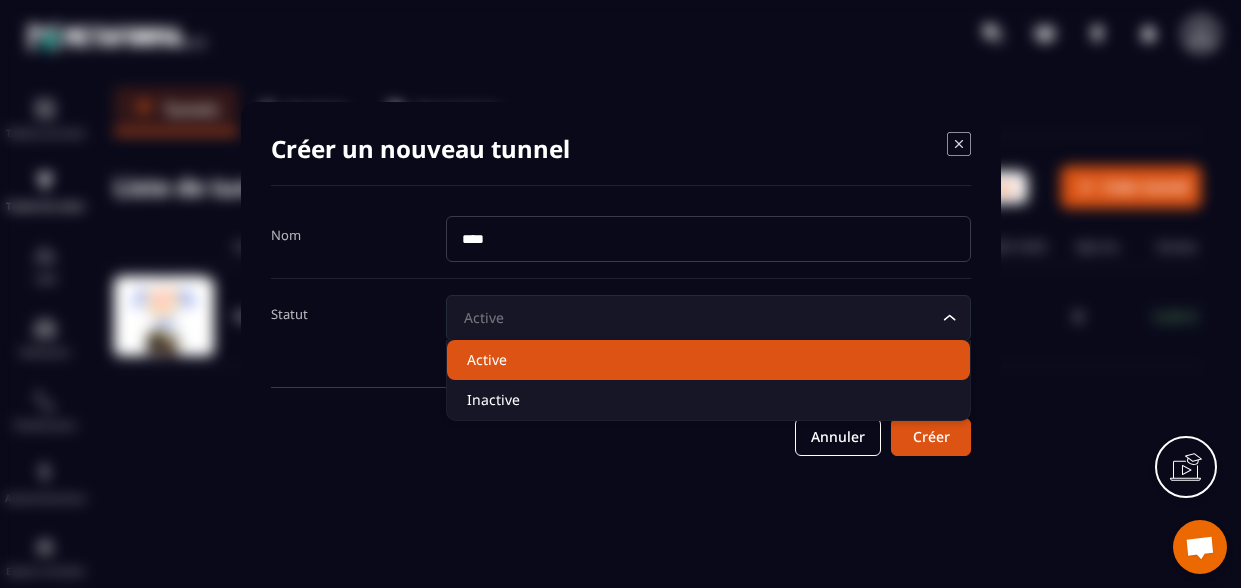 click on "Active" 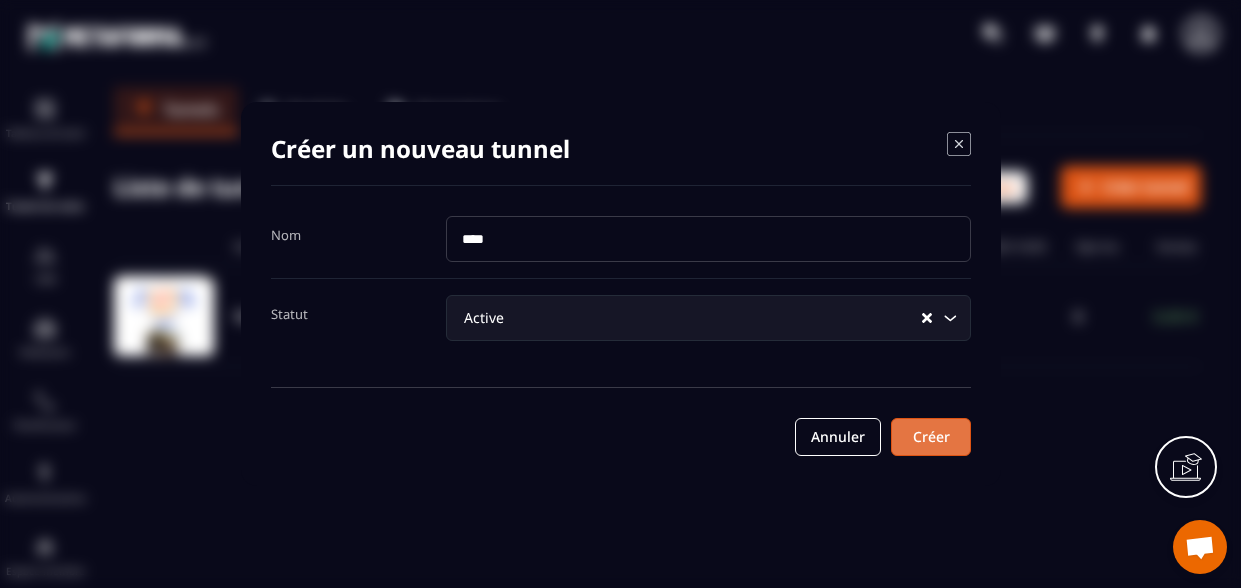 click on "Créer" at bounding box center (931, 437) 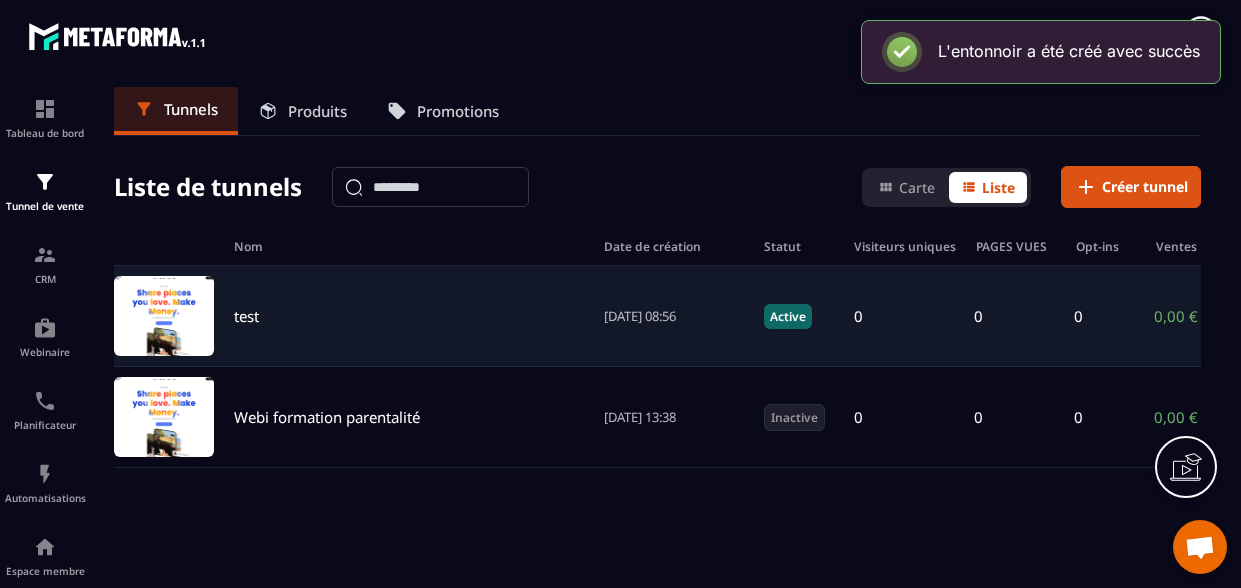 click on "test" at bounding box center [246, 316] 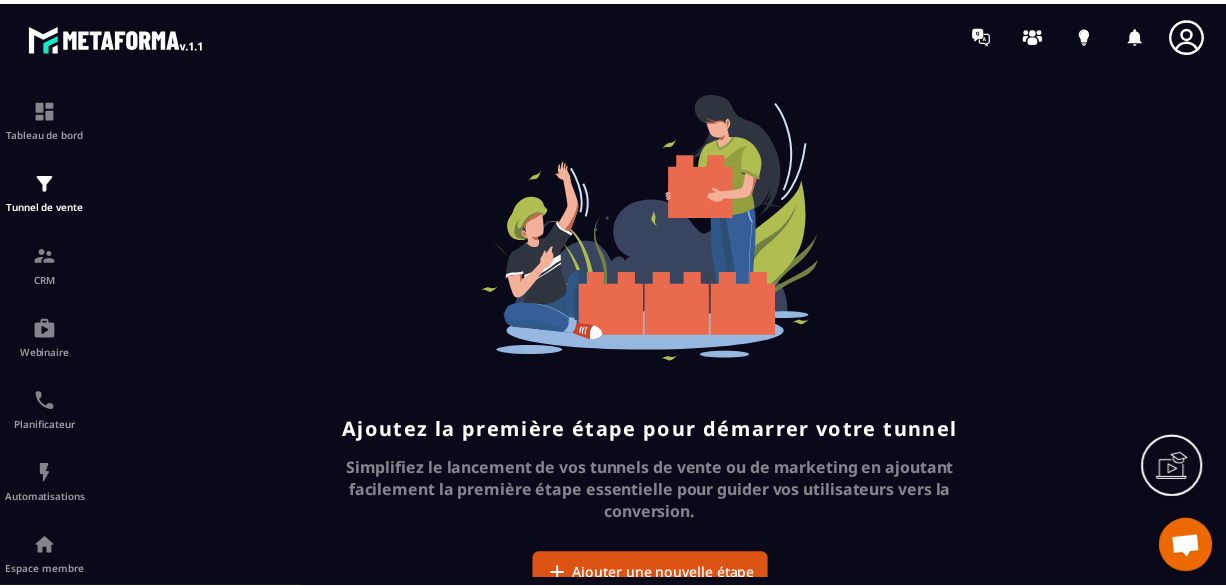 scroll, scrollTop: 147, scrollLeft: 0, axis: vertical 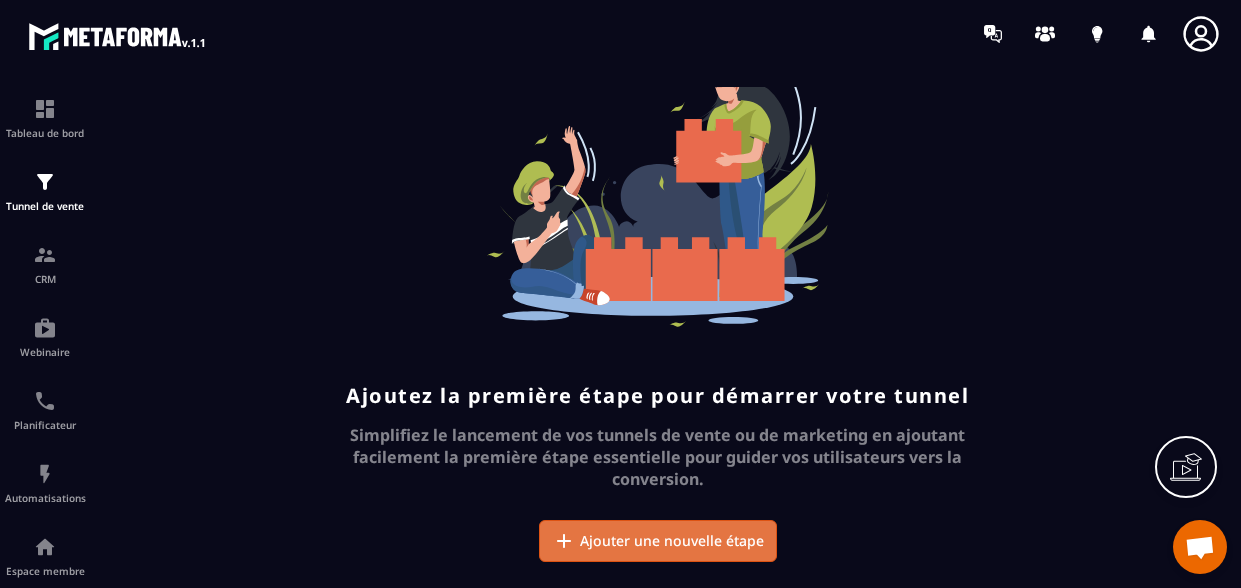 click on "Ajouter une nouvelle étape" at bounding box center [672, 541] 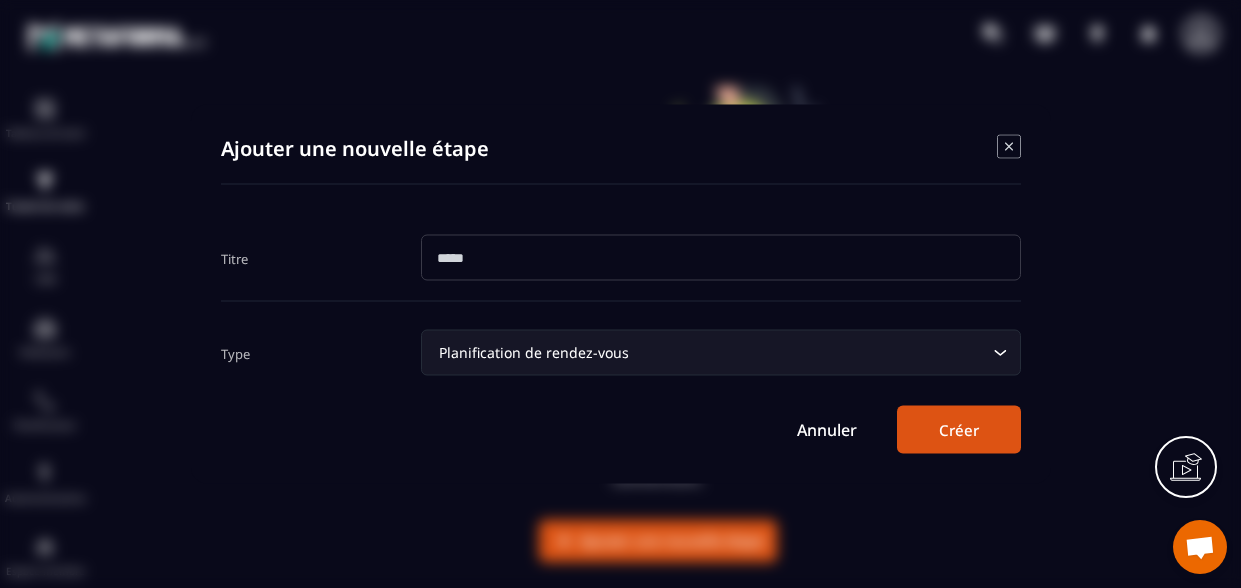 click 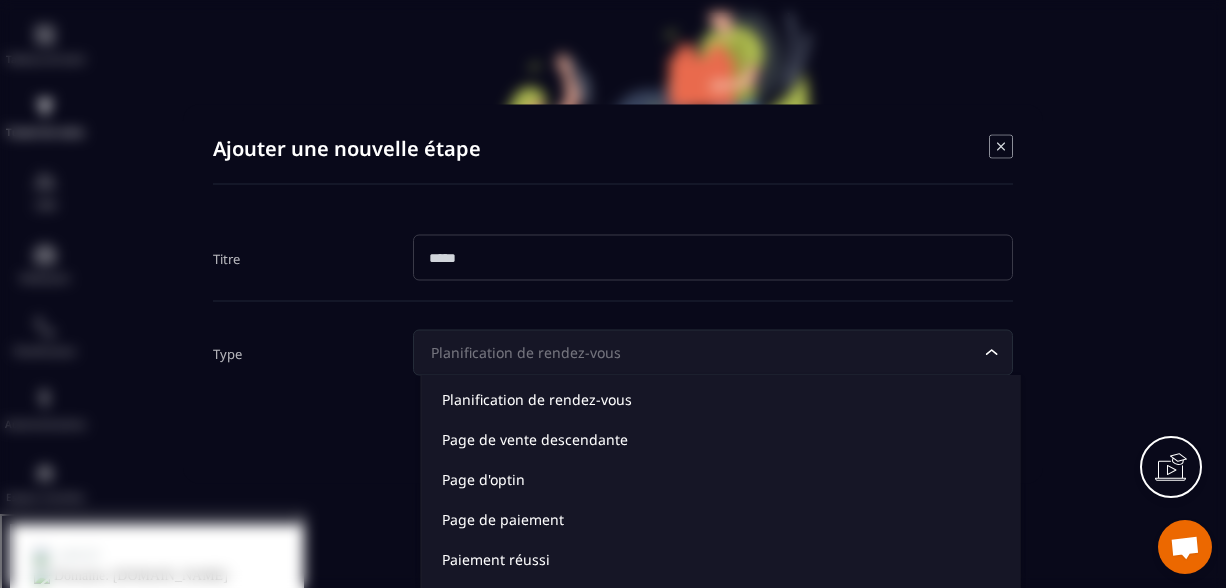 scroll, scrollTop: 75, scrollLeft: 0, axis: vertical 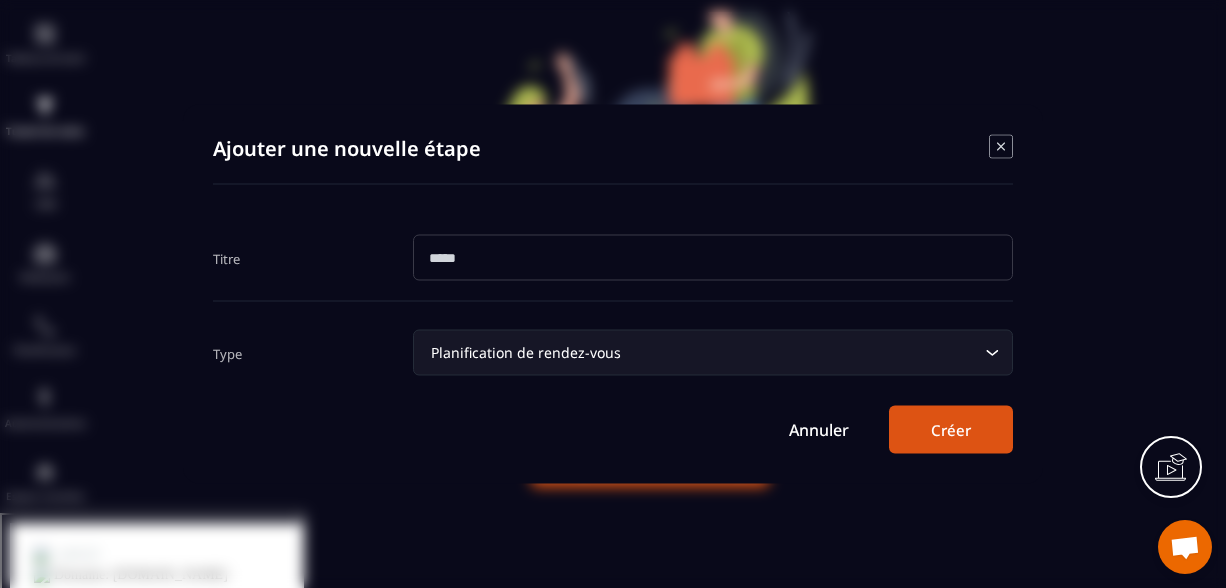 click at bounding box center [613, 294] 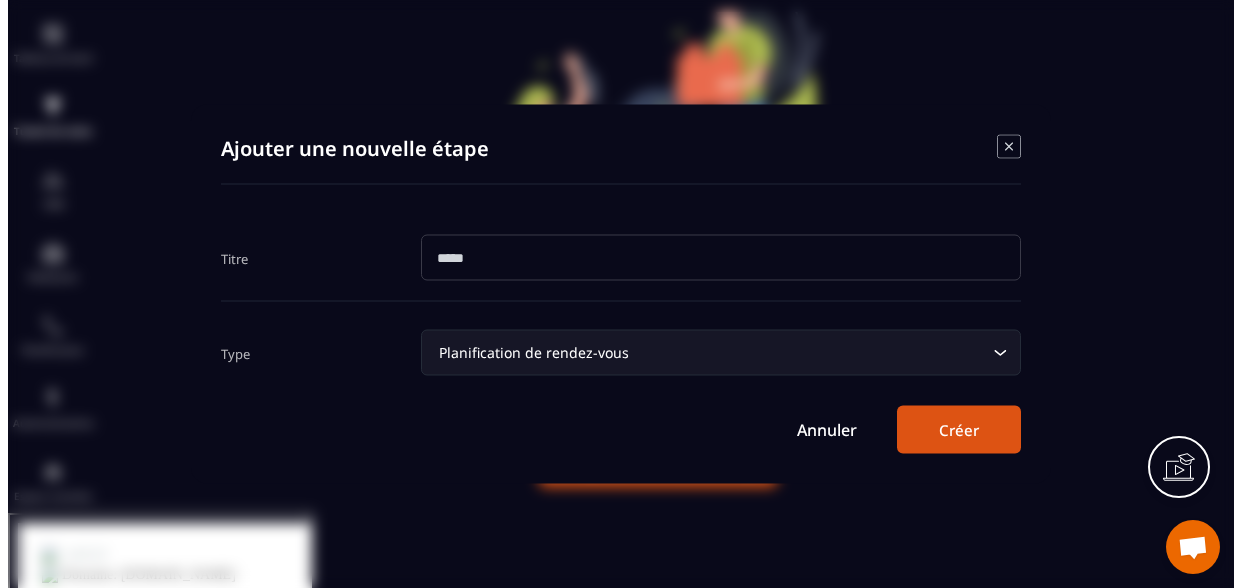 scroll, scrollTop: 0, scrollLeft: 0, axis: both 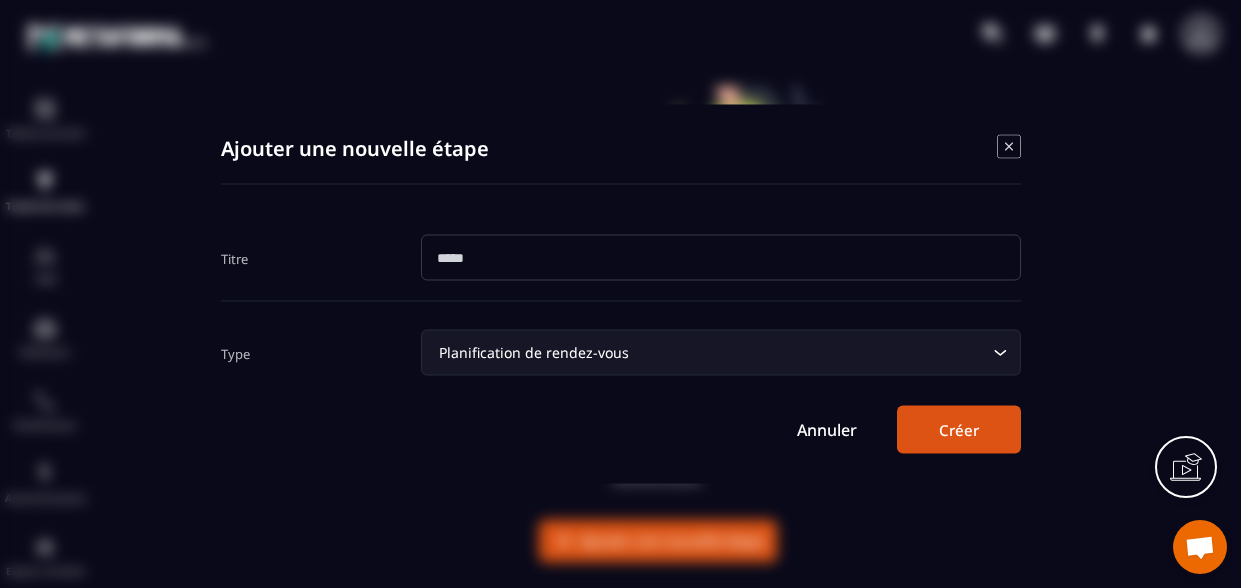 click 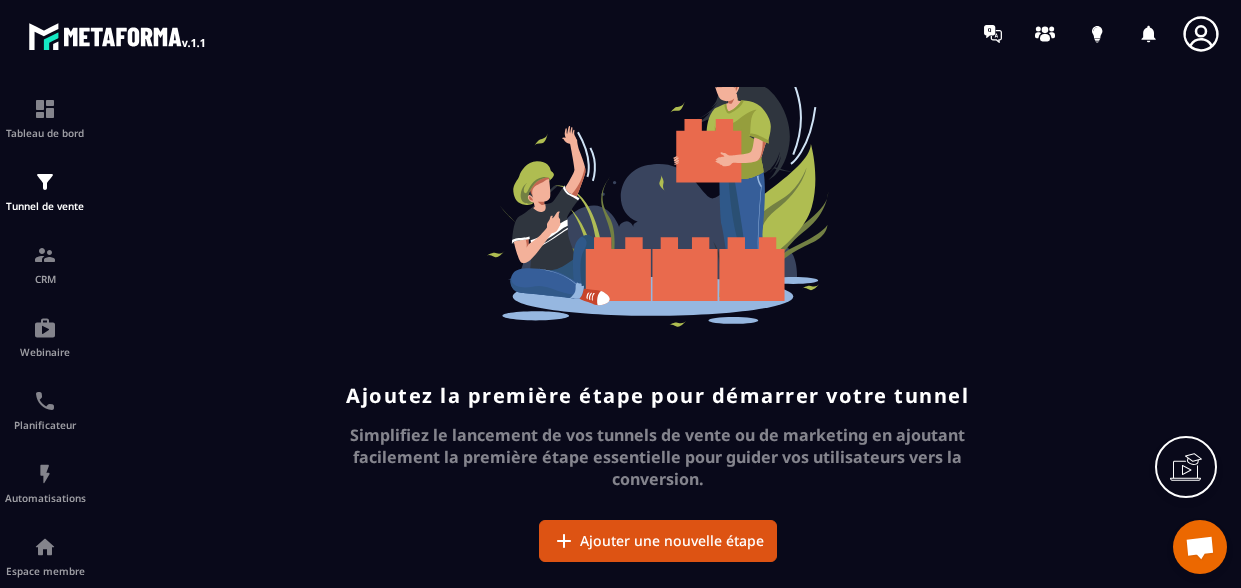 click 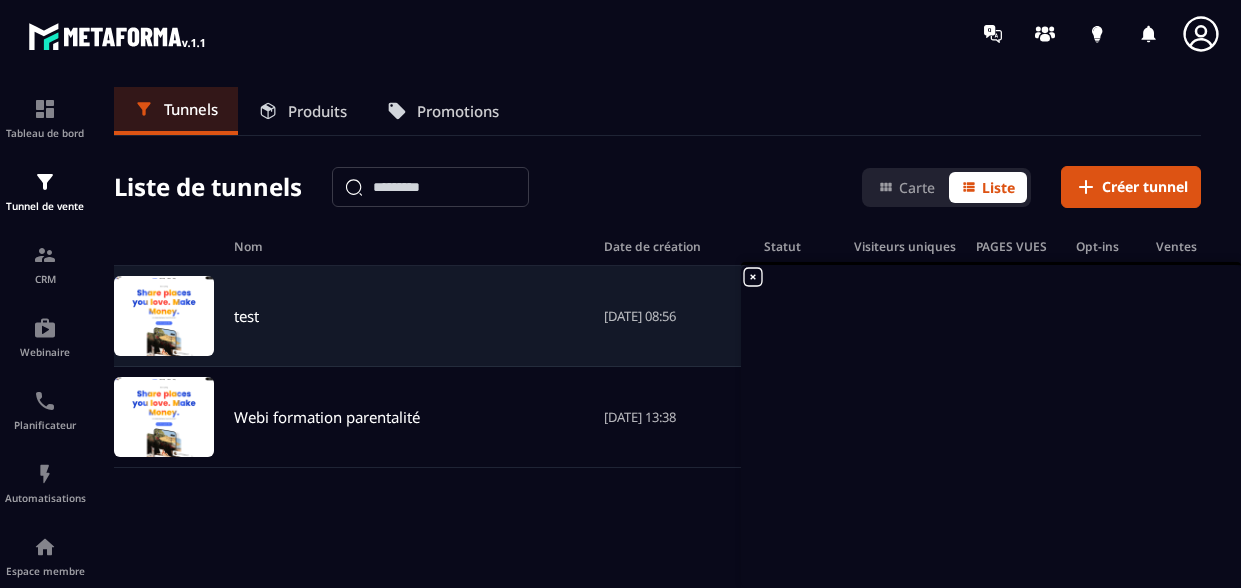 click on "test" at bounding box center (246, 316) 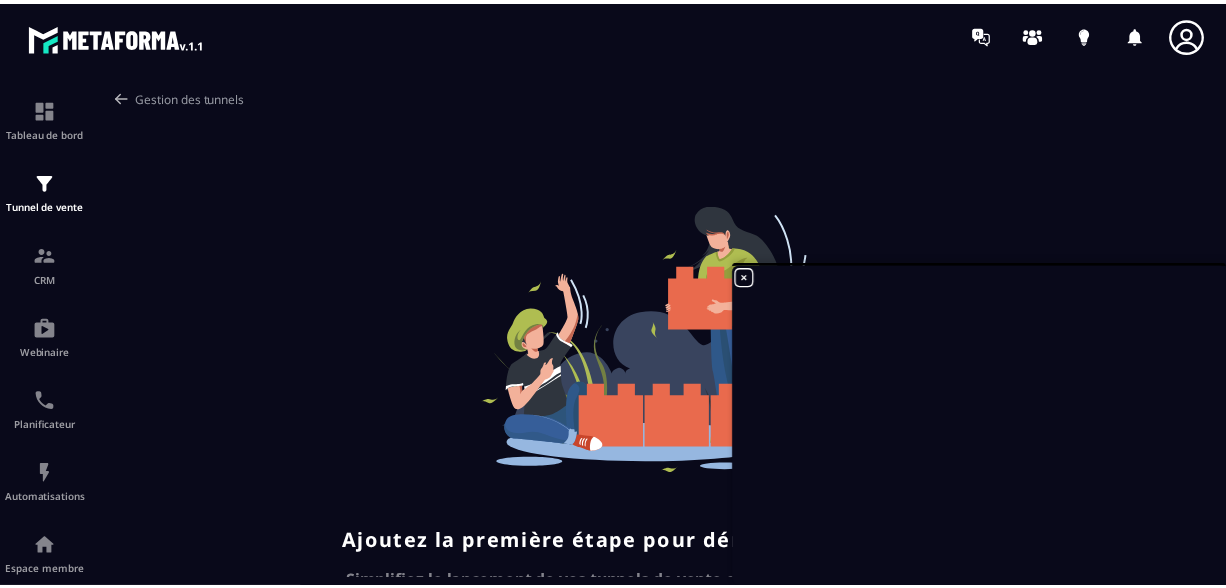scroll, scrollTop: 147, scrollLeft: 0, axis: vertical 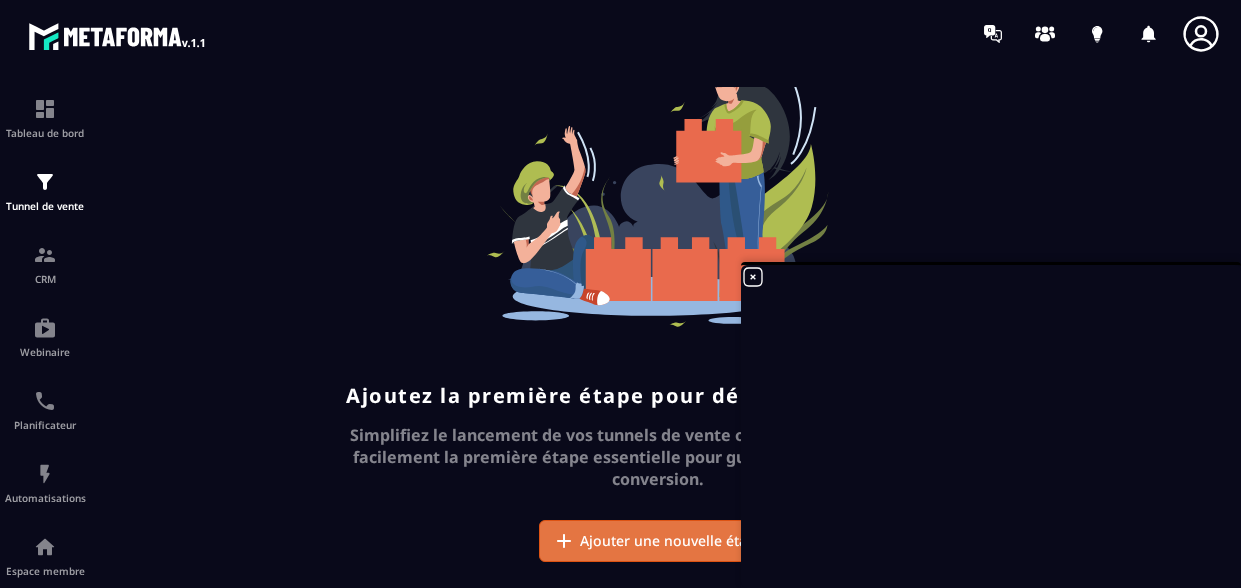 click on "Ajouter une nouvelle étape" at bounding box center [672, 541] 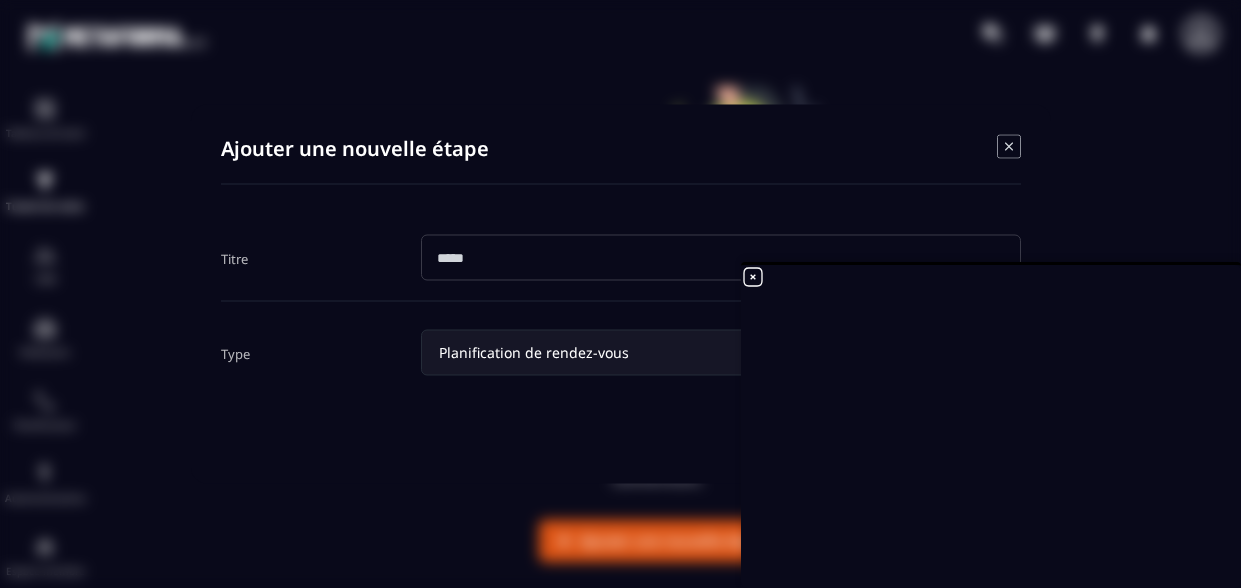 click at bounding box center [721, 258] 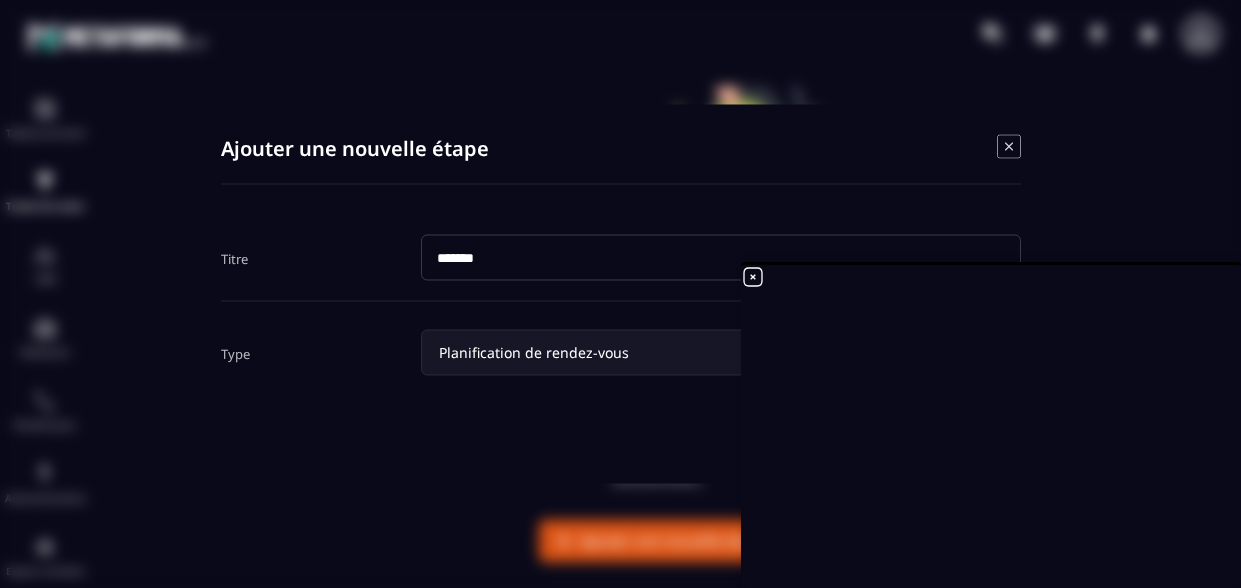 type on "******" 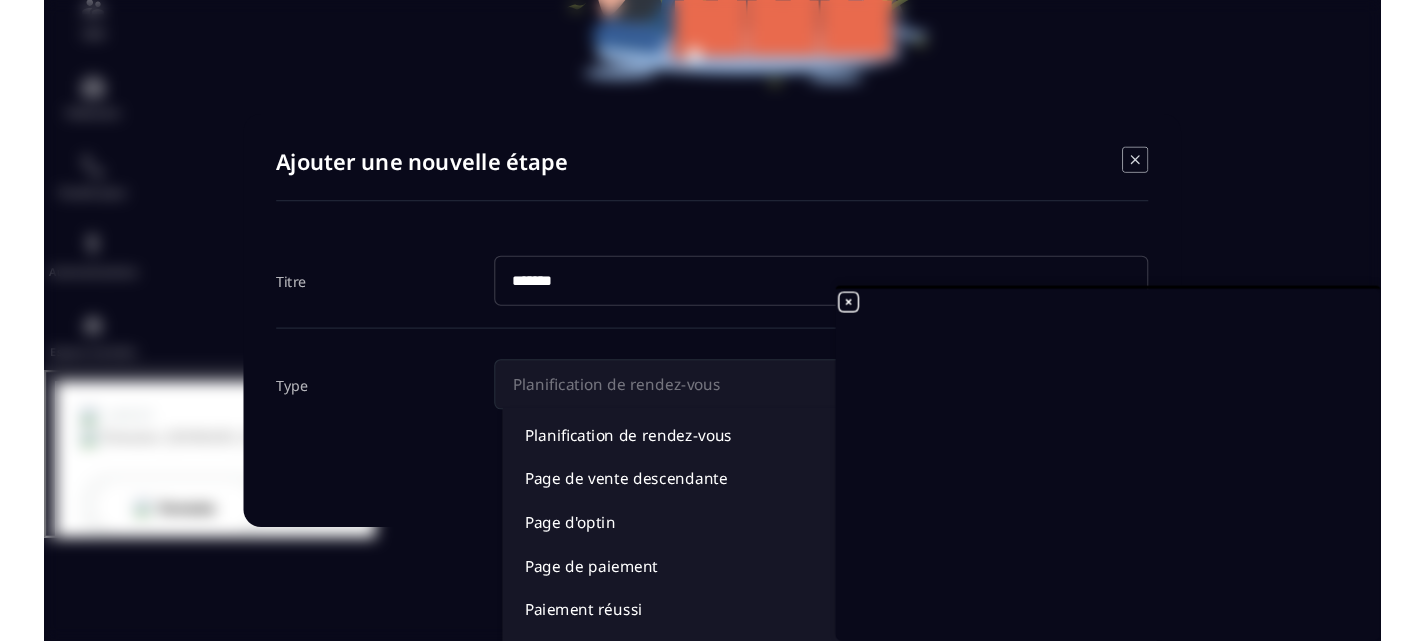 scroll, scrollTop: 252, scrollLeft: 0, axis: vertical 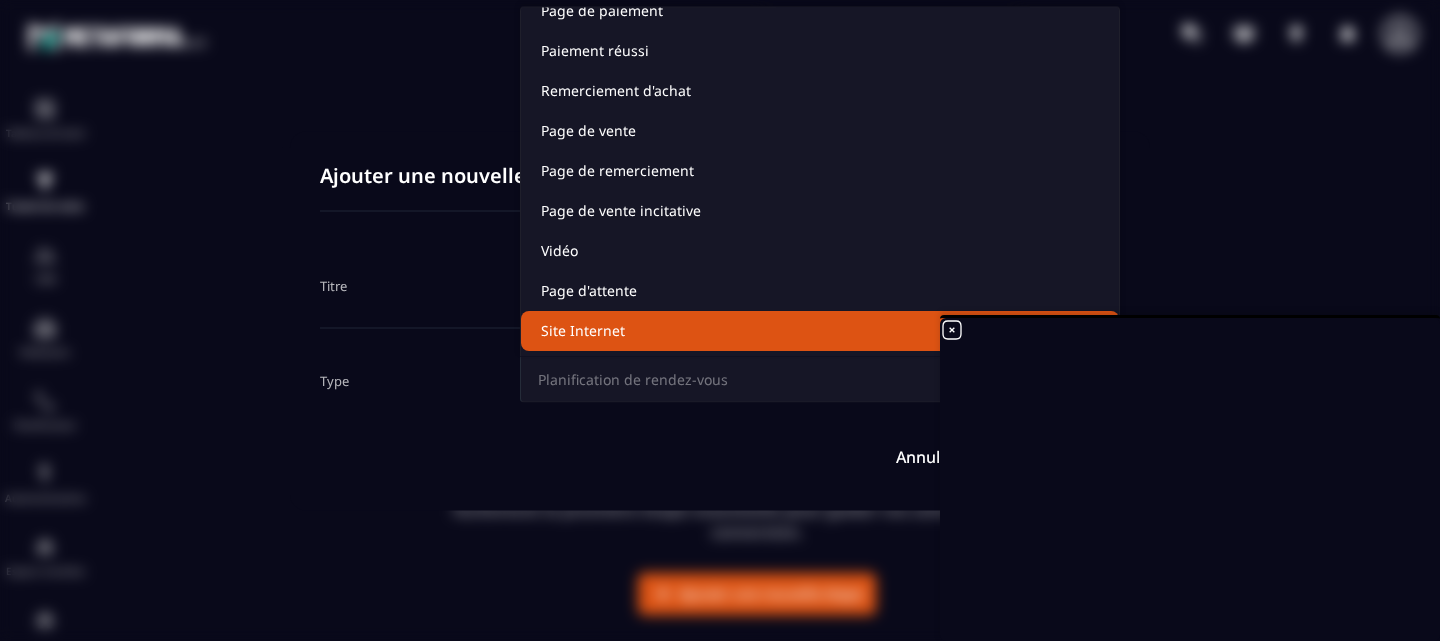 click on "Site Internet" 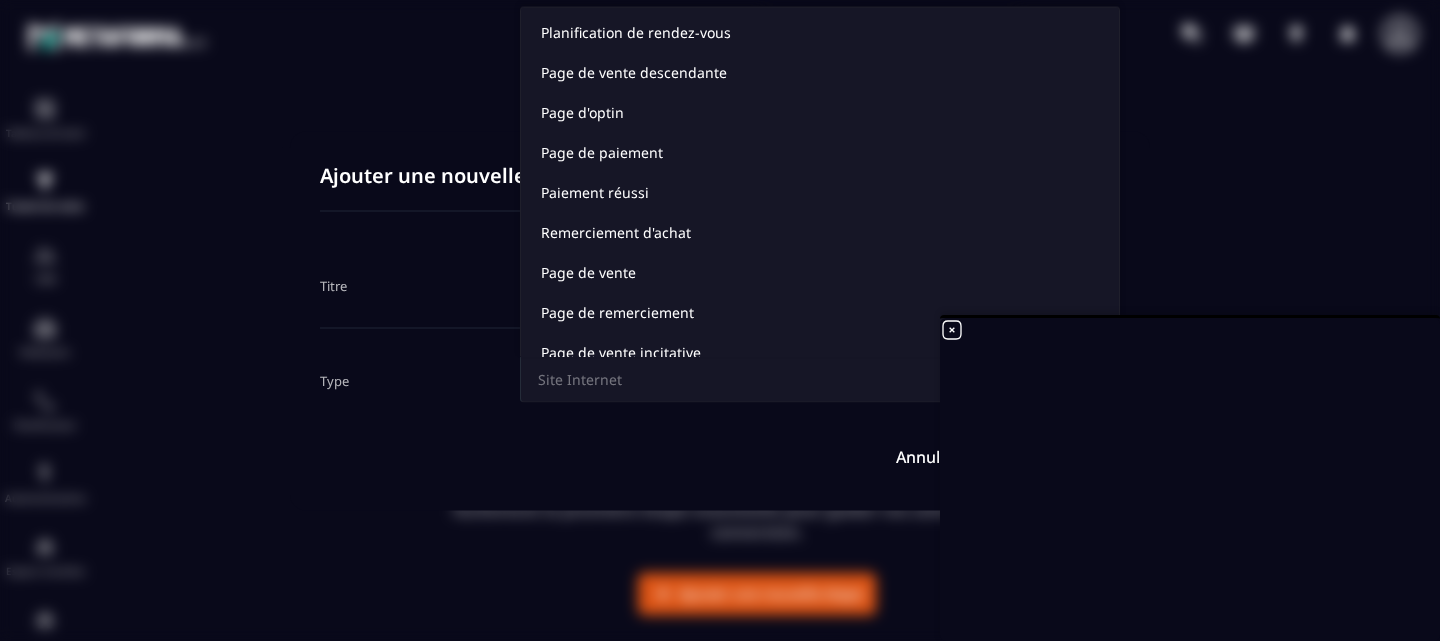 click on "Site Internet" at bounding box center (810, 379) 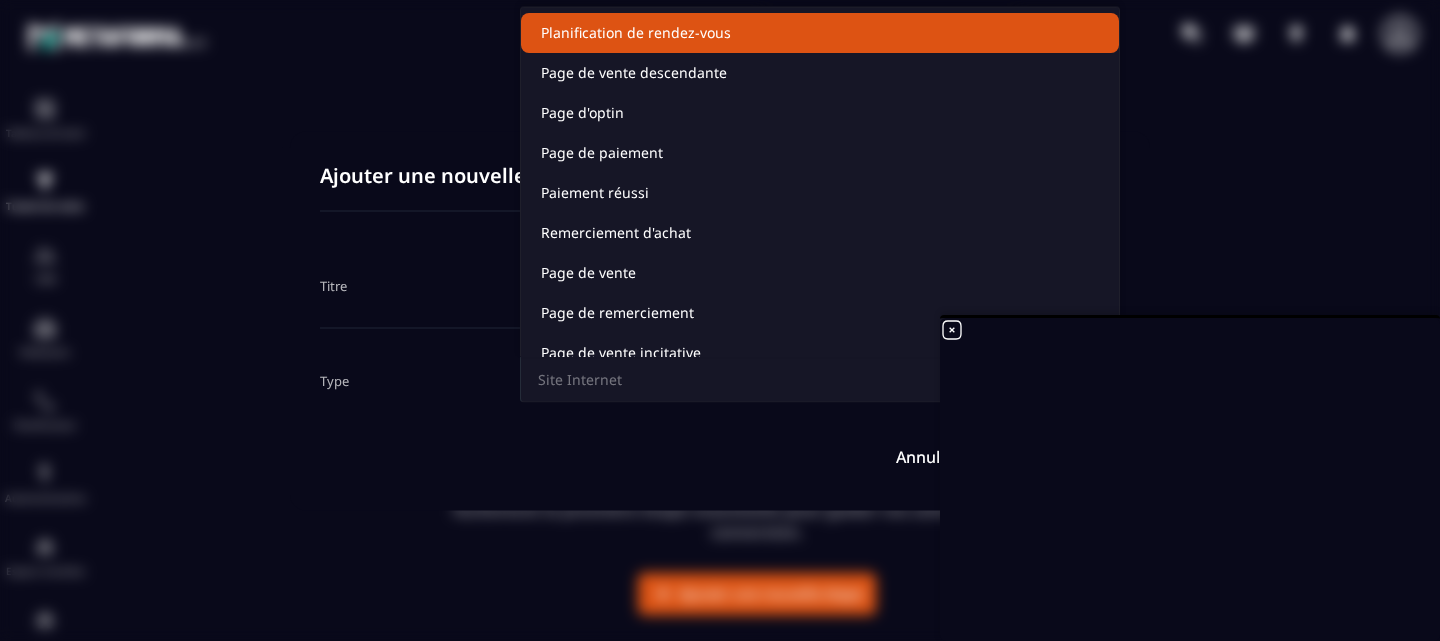 click on "Planification de rendez-vous" 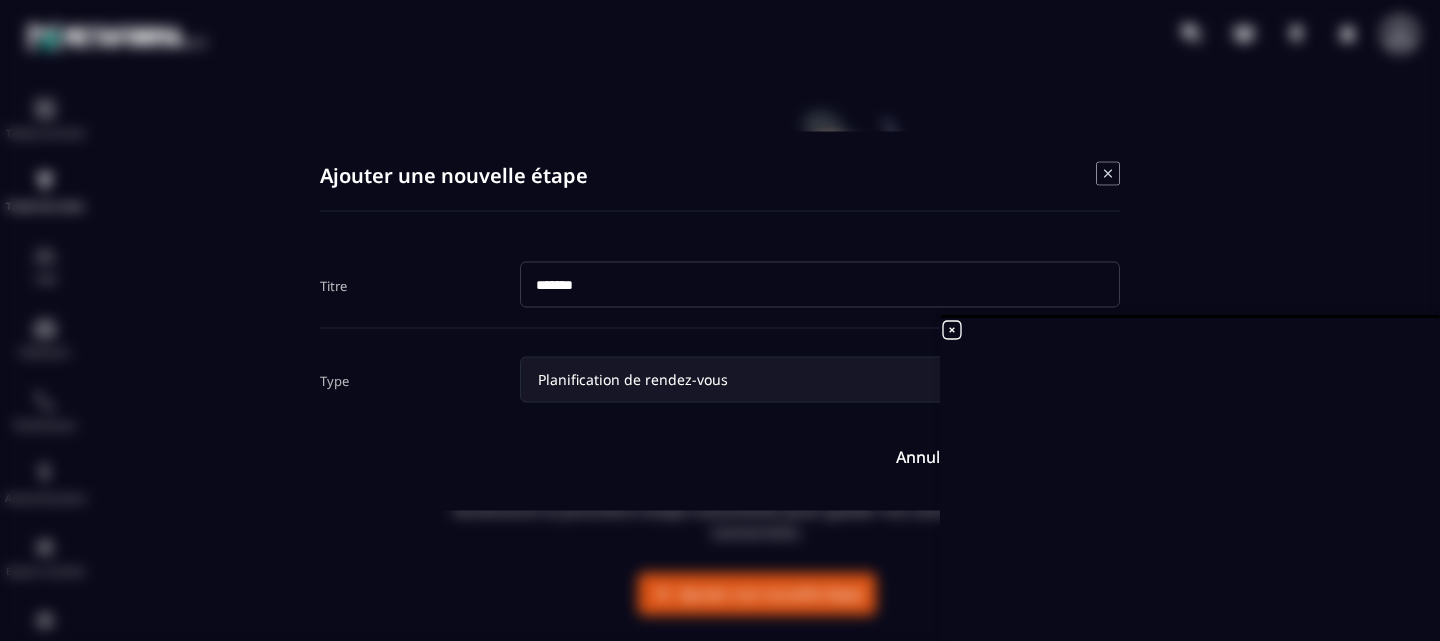 click 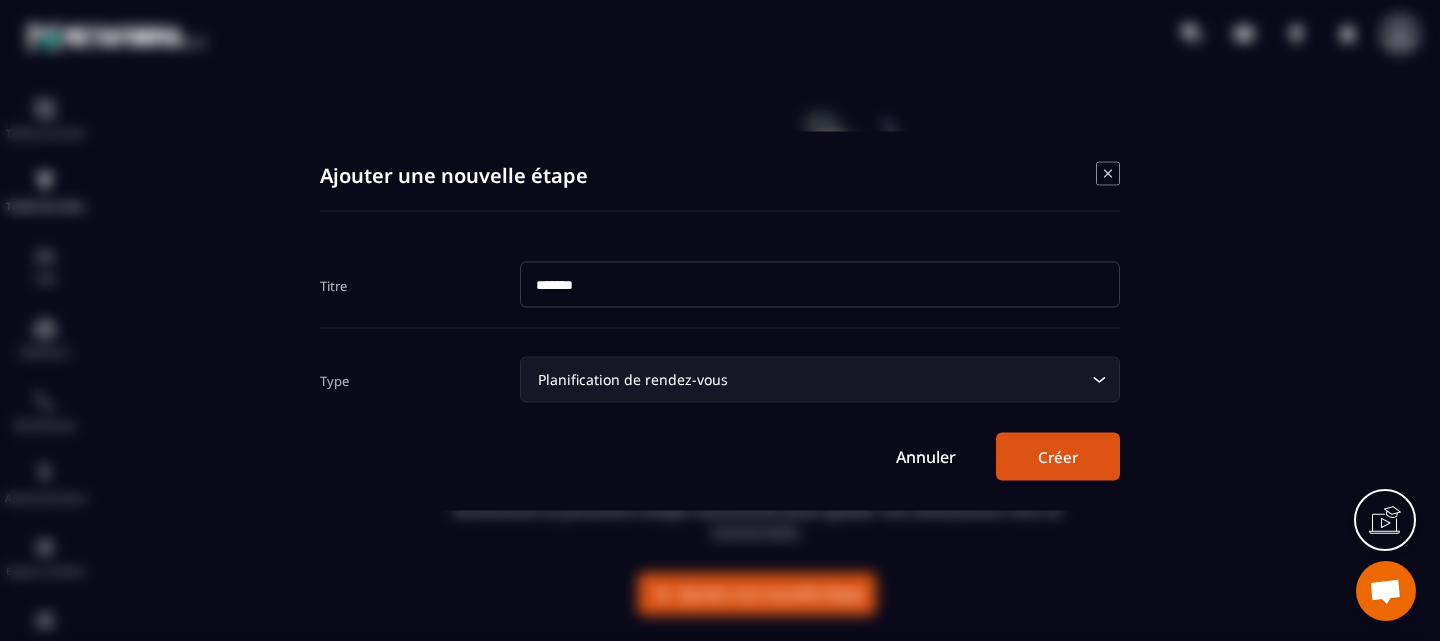 click on "Créer" at bounding box center (1058, 456) 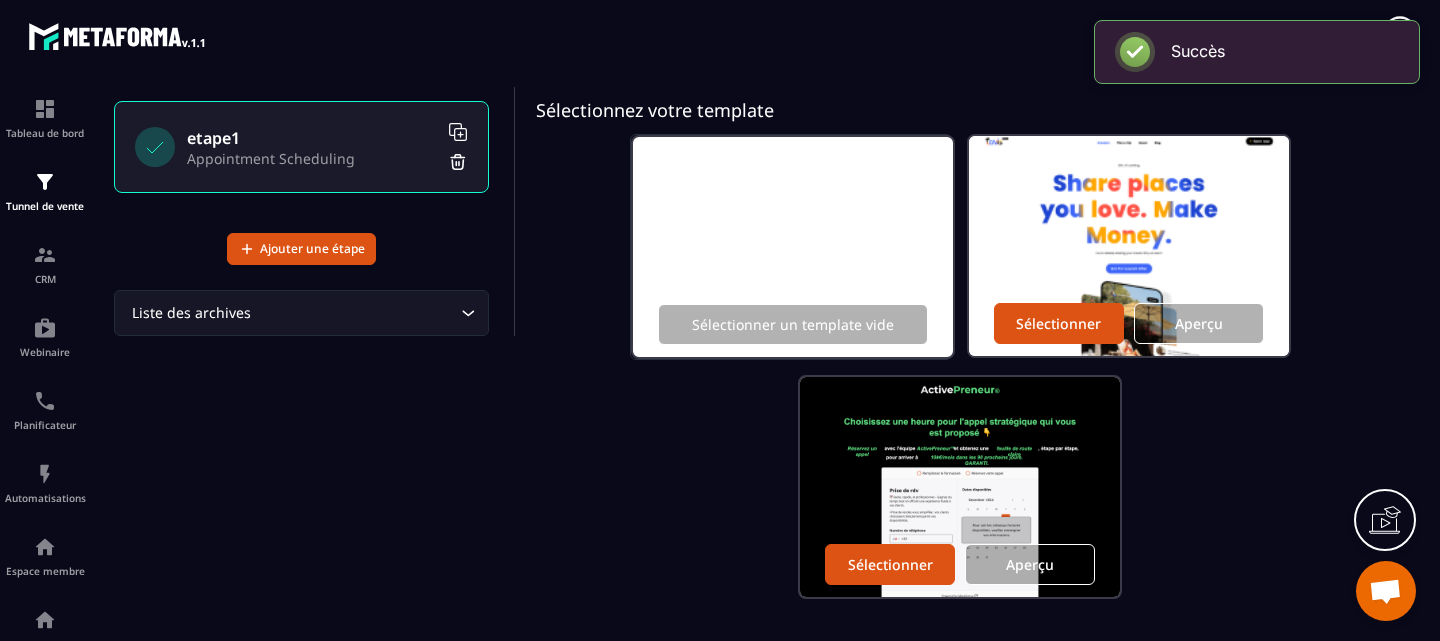 scroll, scrollTop: 116, scrollLeft: 0, axis: vertical 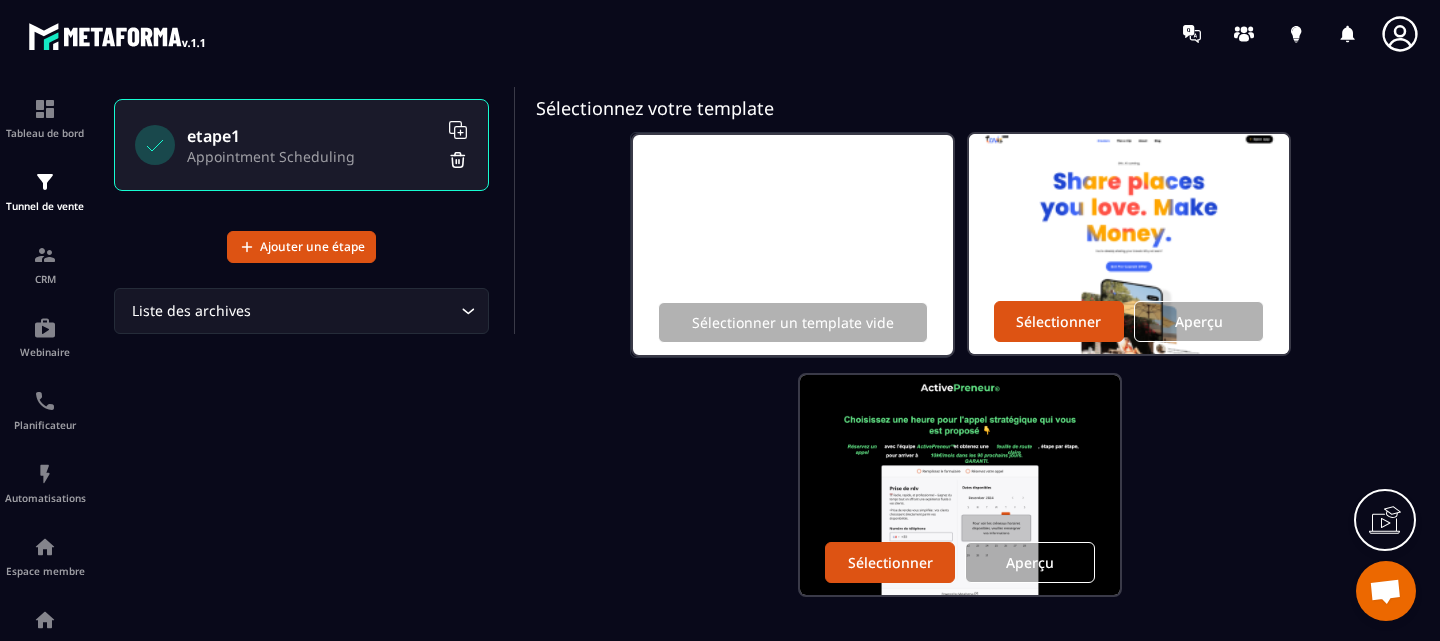 click at bounding box center [1129, 244] 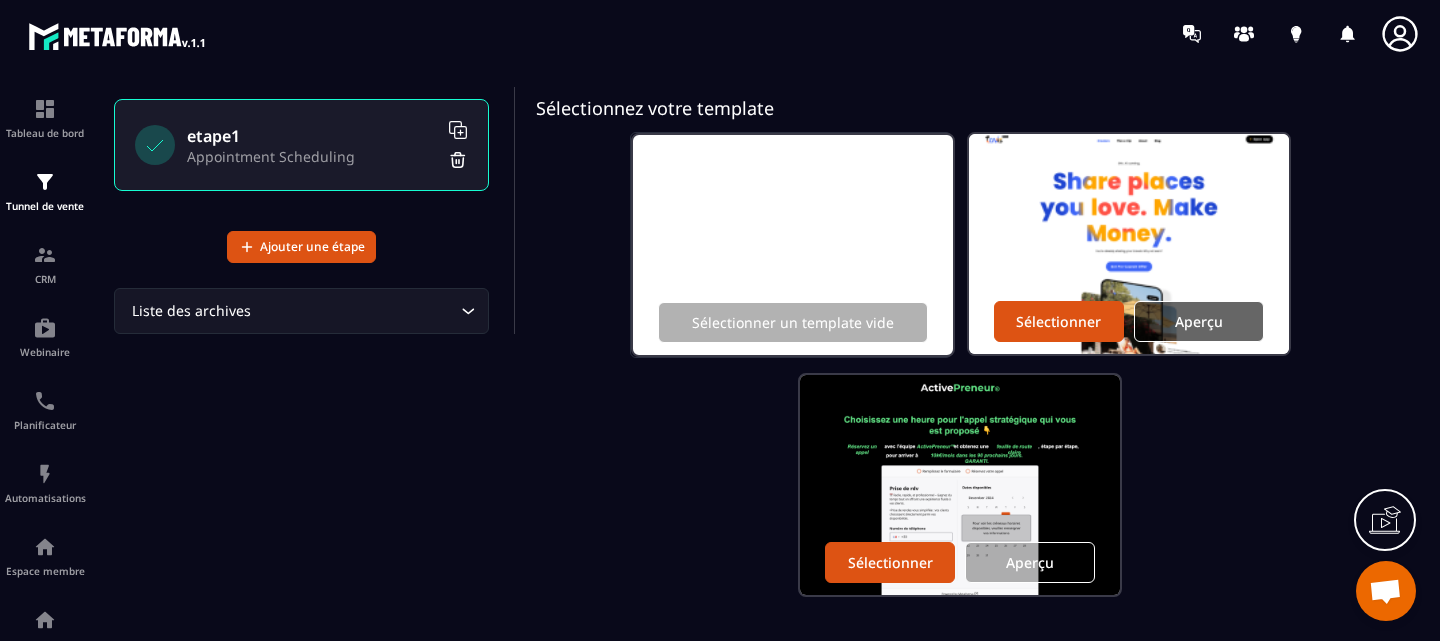 click on "Aperçu" at bounding box center [1199, 321] 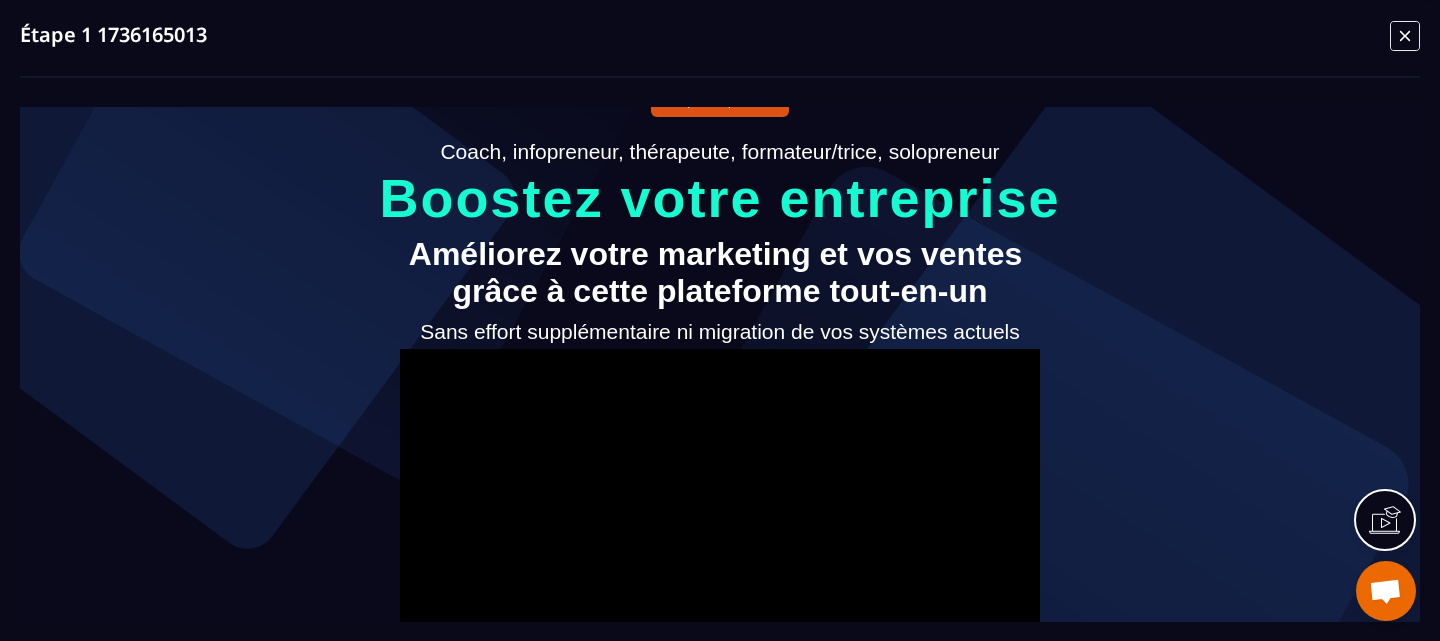 scroll, scrollTop: 0, scrollLeft: 0, axis: both 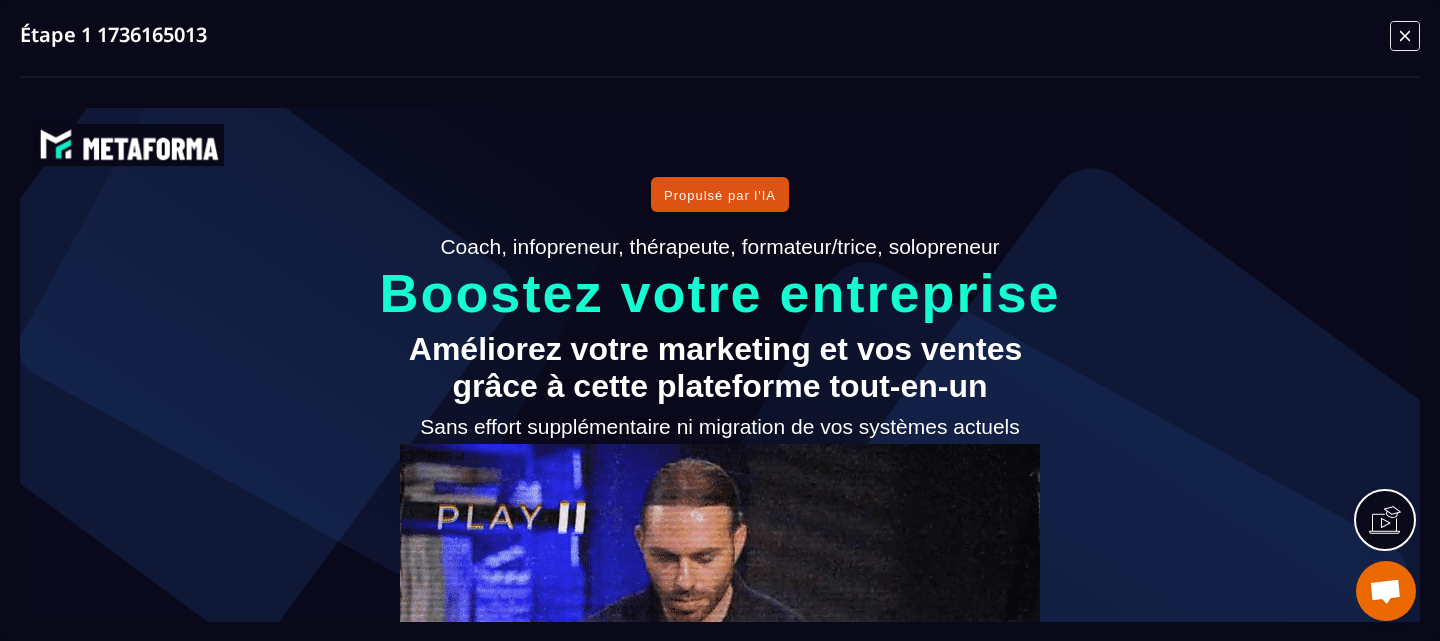 click 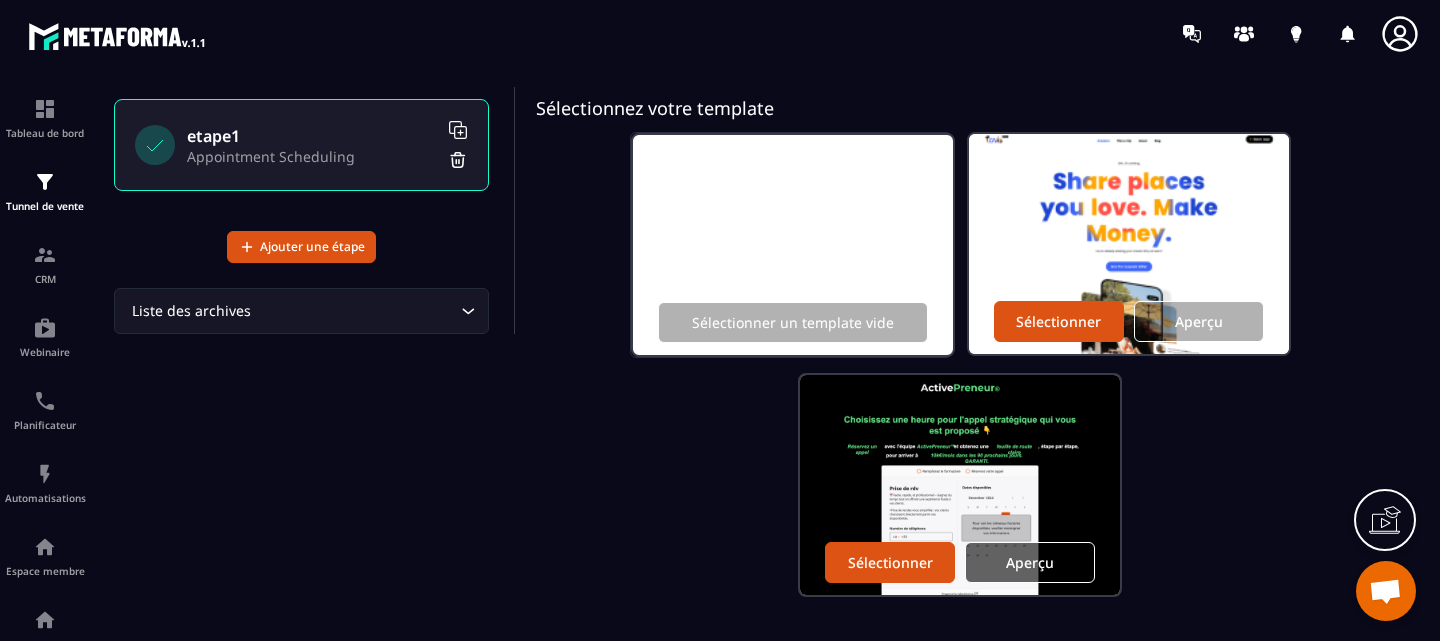 click on "Aperçu" at bounding box center (1030, 562) 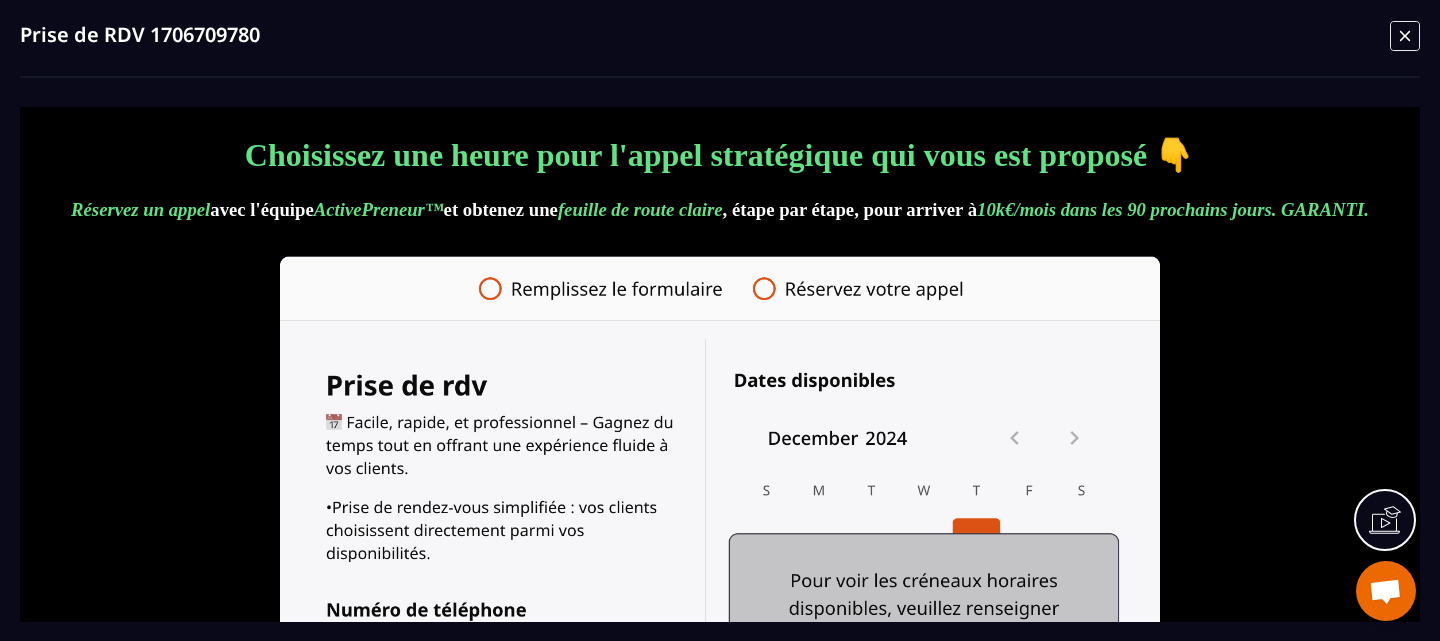 scroll, scrollTop: 0, scrollLeft: 0, axis: both 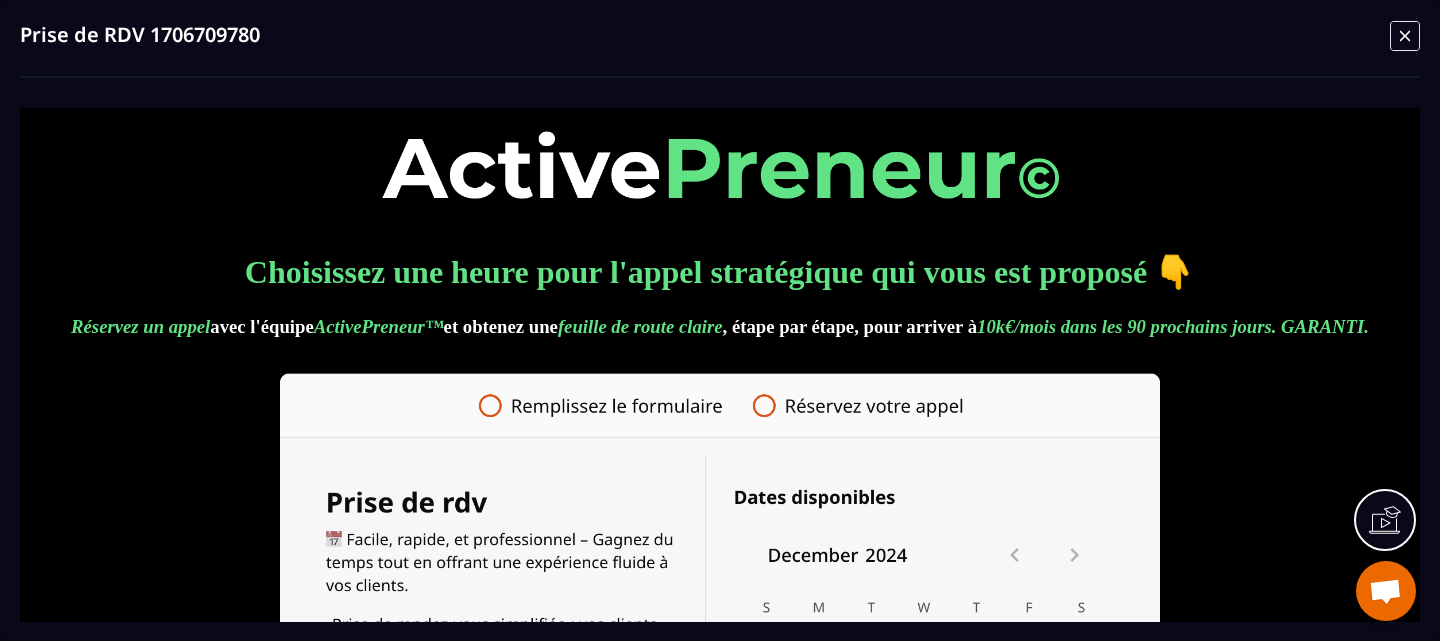 click 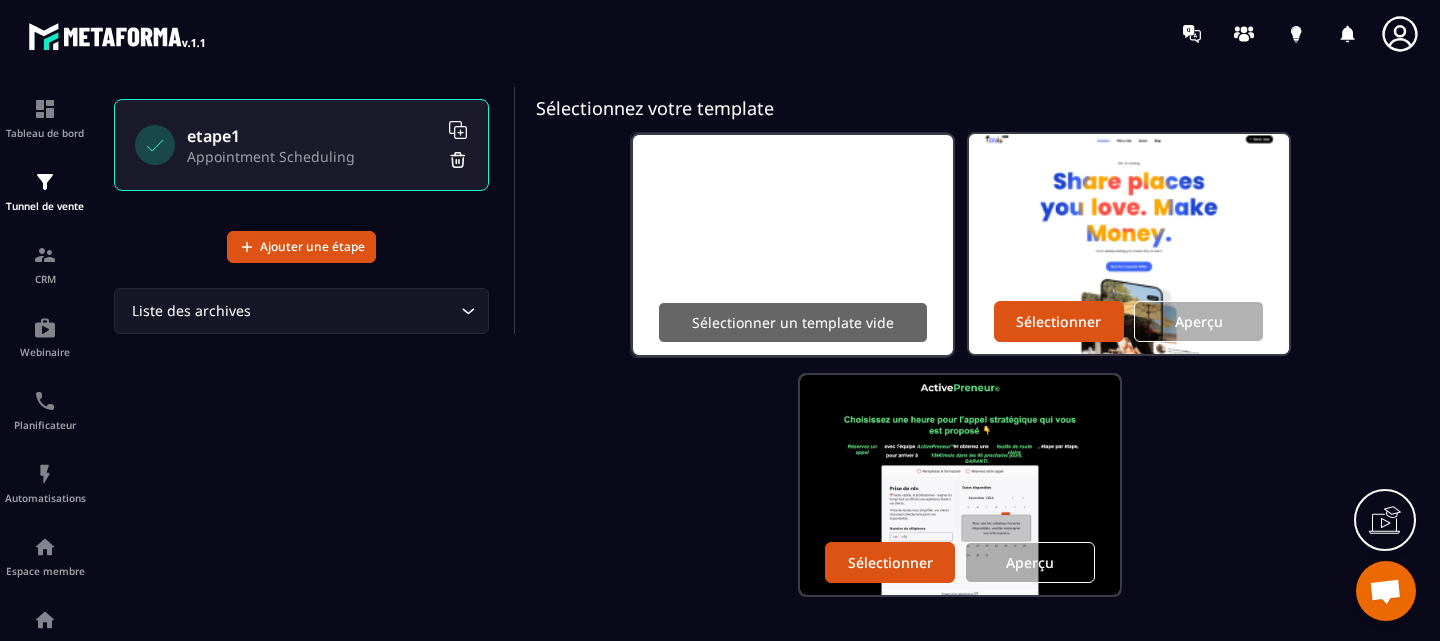 click on "Sélectionner un template vide" at bounding box center [793, 322] 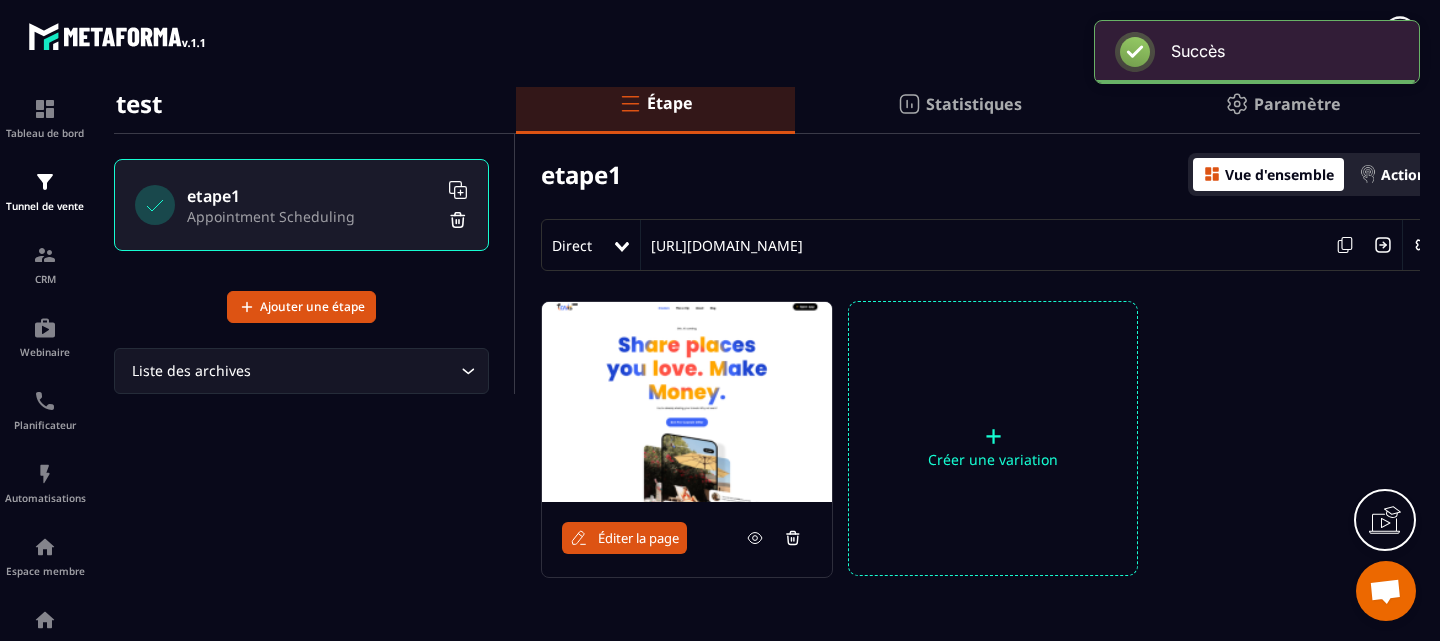 scroll, scrollTop: 59, scrollLeft: 0, axis: vertical 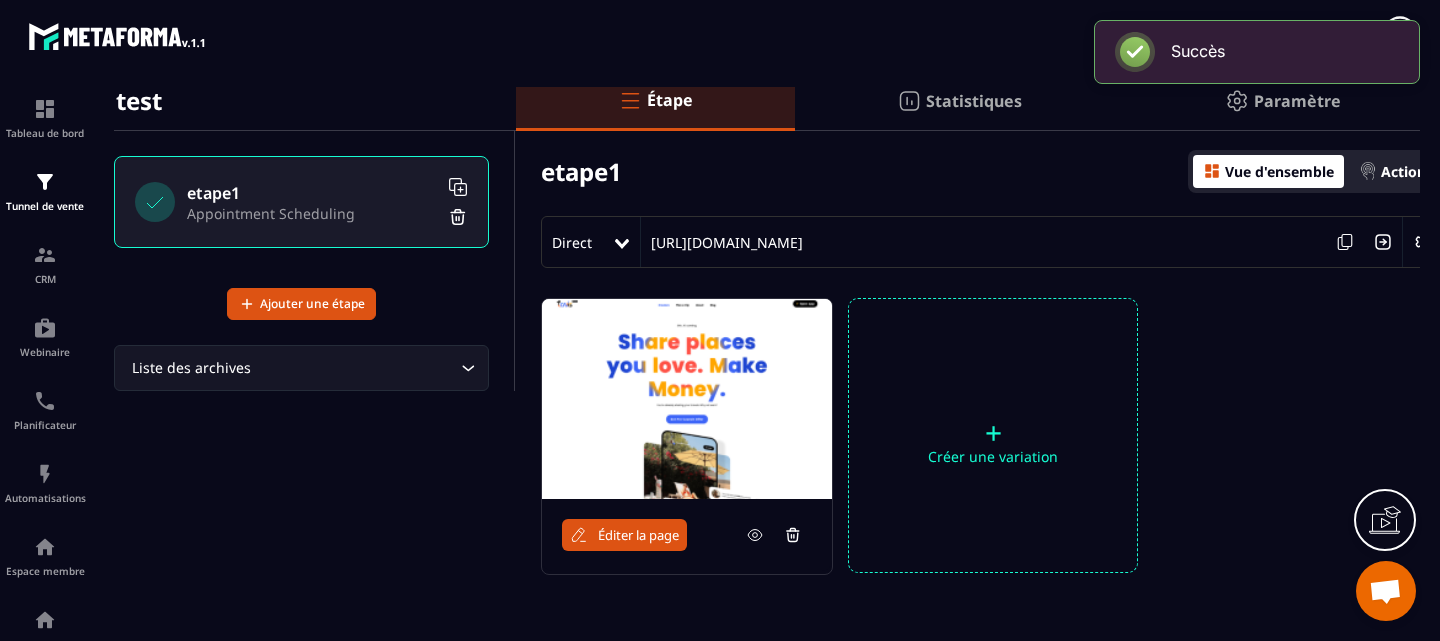 click on "Éditer la page" at bounding box center [638, 535] 